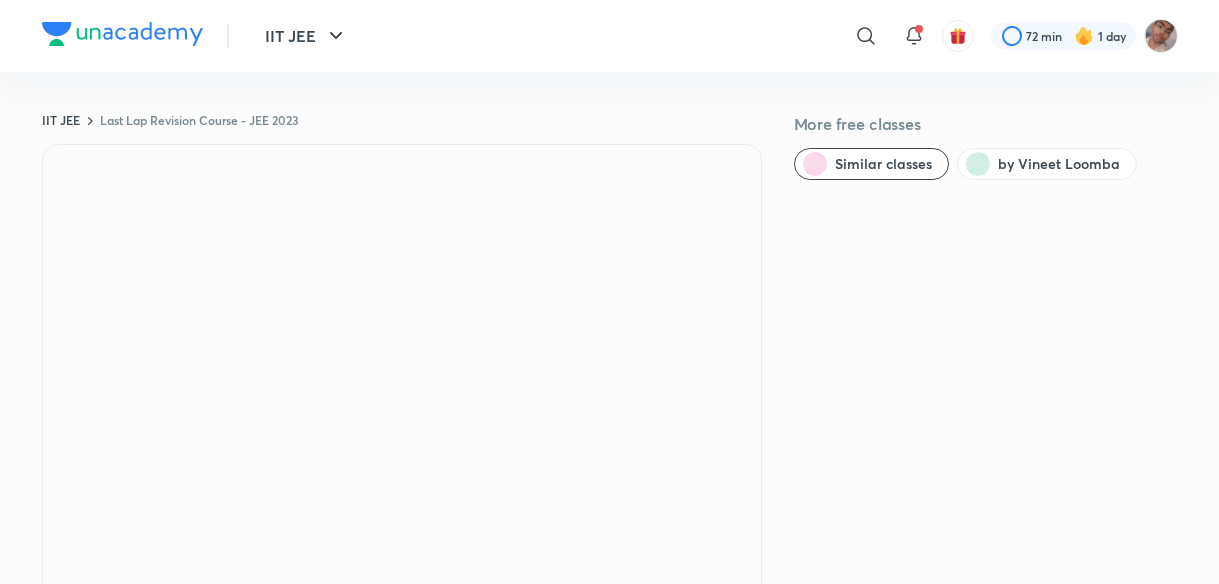 scroll, scrollTop: 0, scrollLeft: 0, axis: both 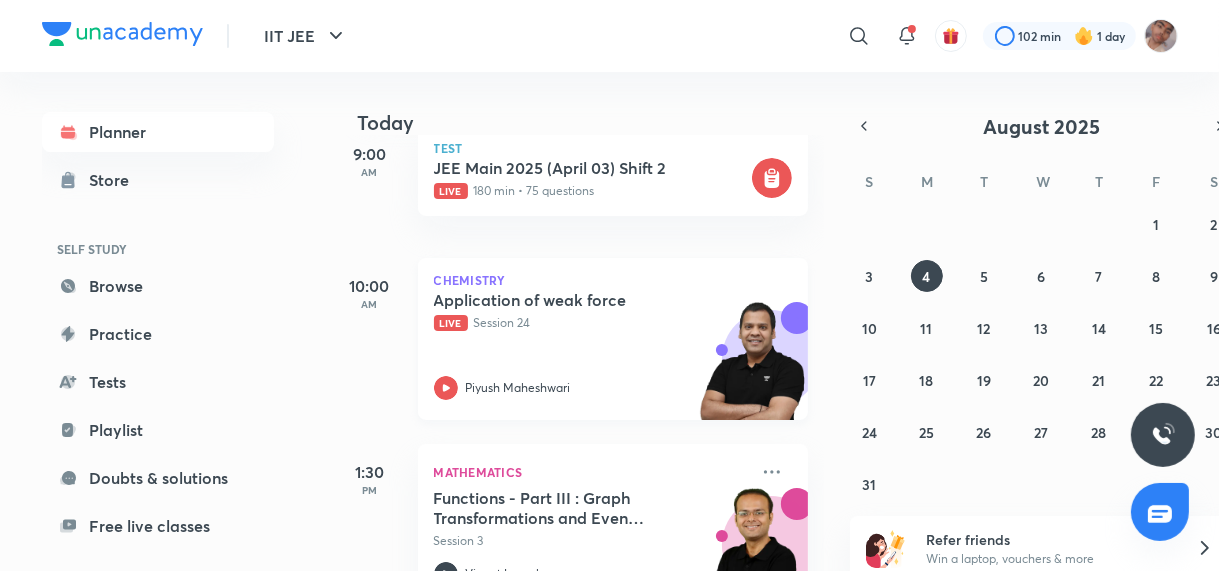 click on "Application of weak force Live Session 24 [NAME] [LAST]" at bounding box center [591, 345] 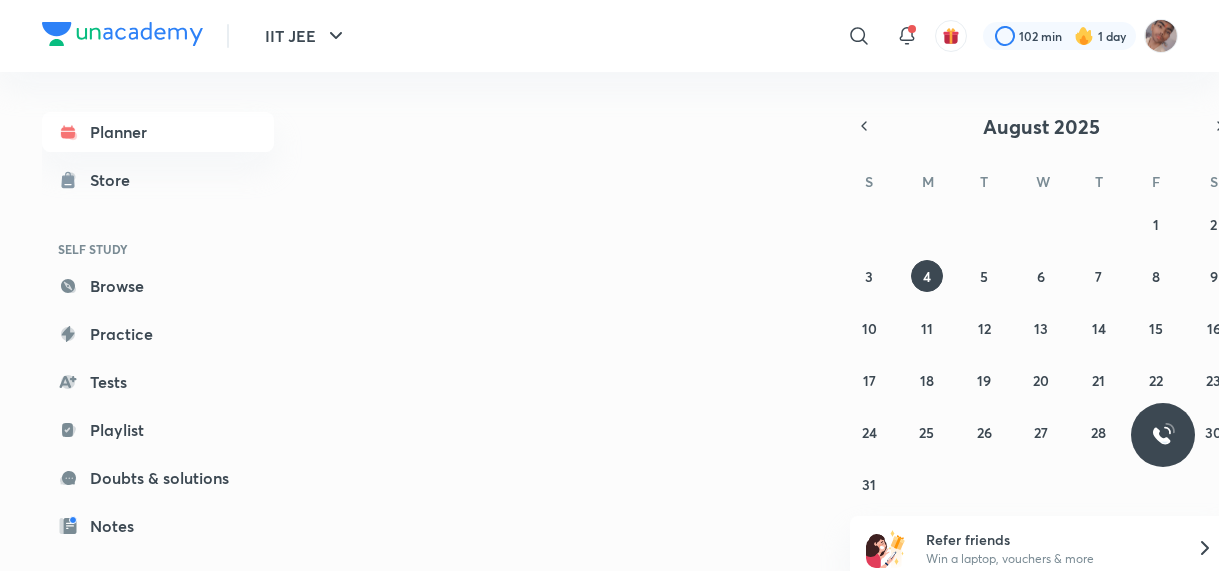 scroll, scrollTop: 0, scrollLeft: 0, axis: both 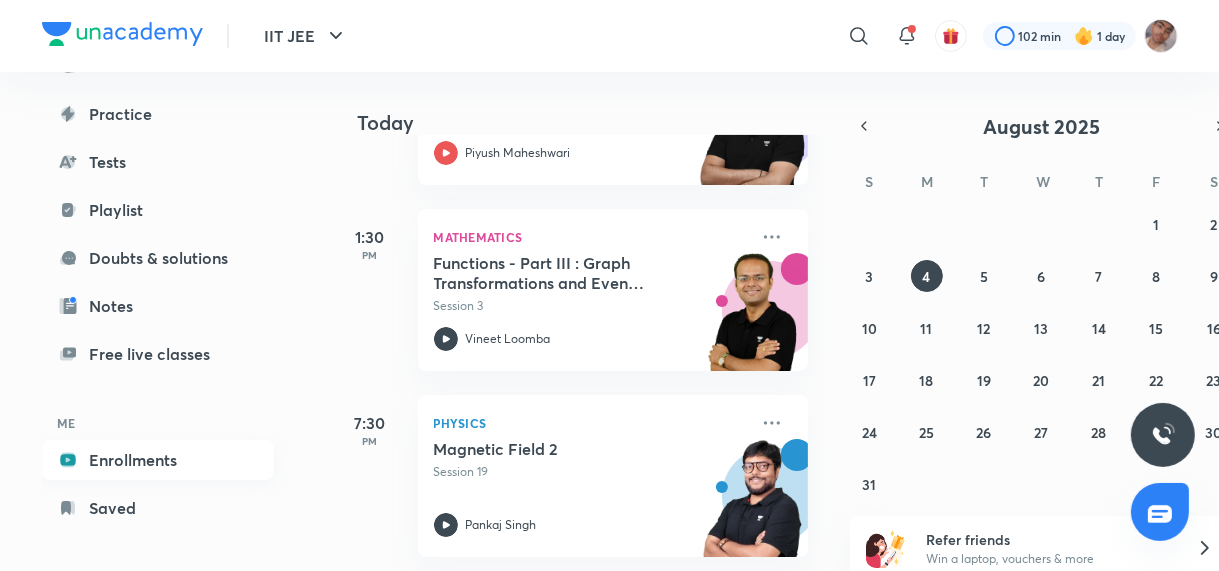 click on "Enrollments" at bounding box center (158, 460) 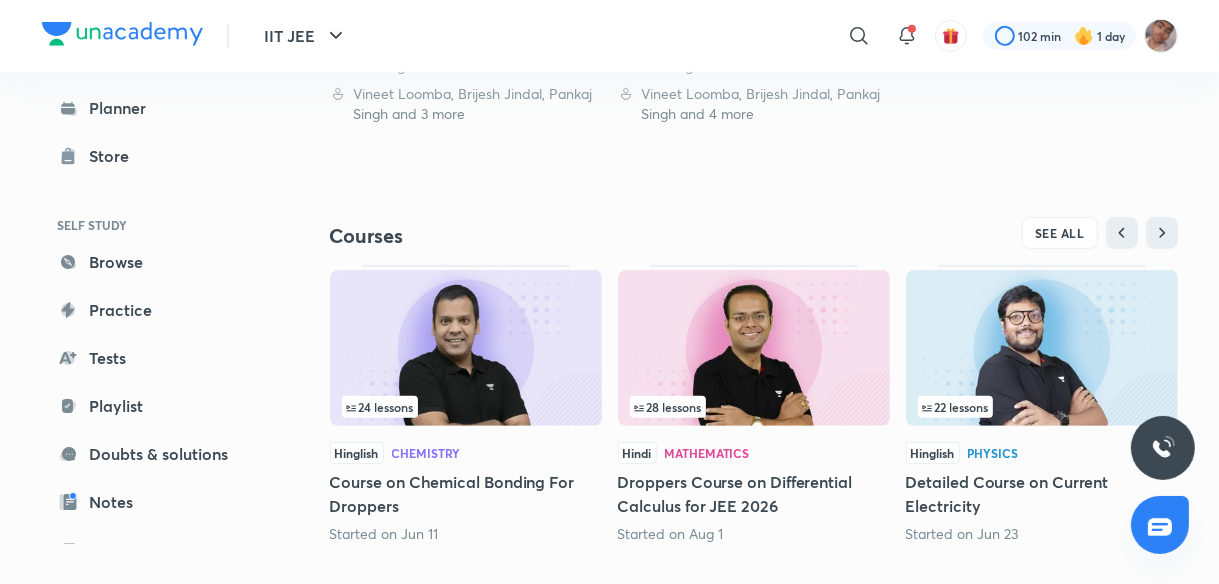 scroll, scrollTop: 791, scrollLeft: 0, axis: vertical 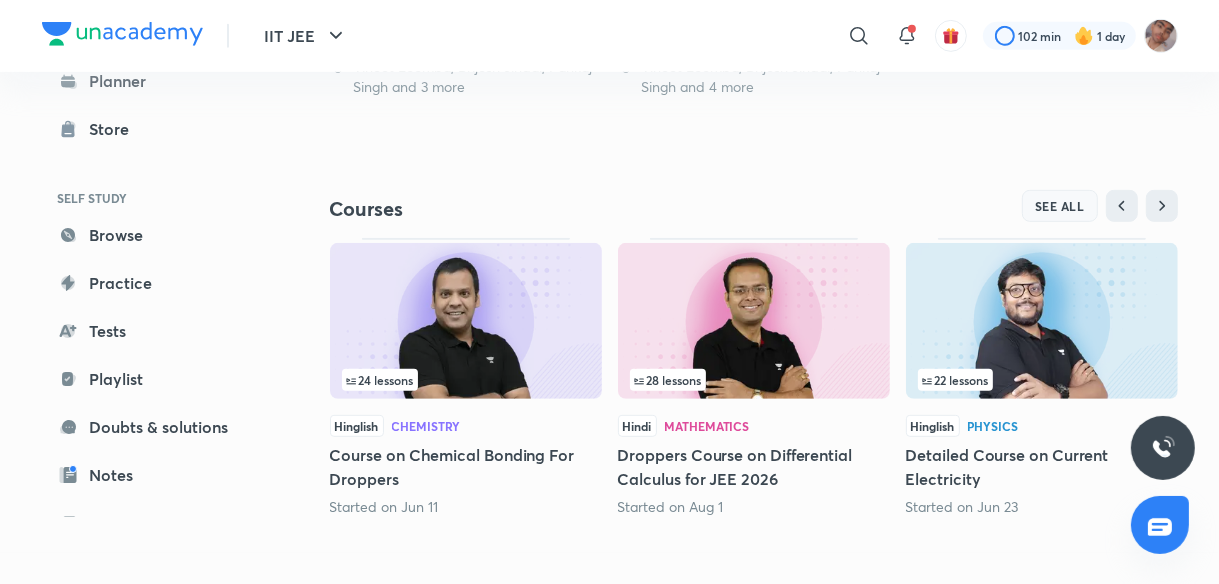 click on "SEE ALL" at bounding box center [1060, 206] 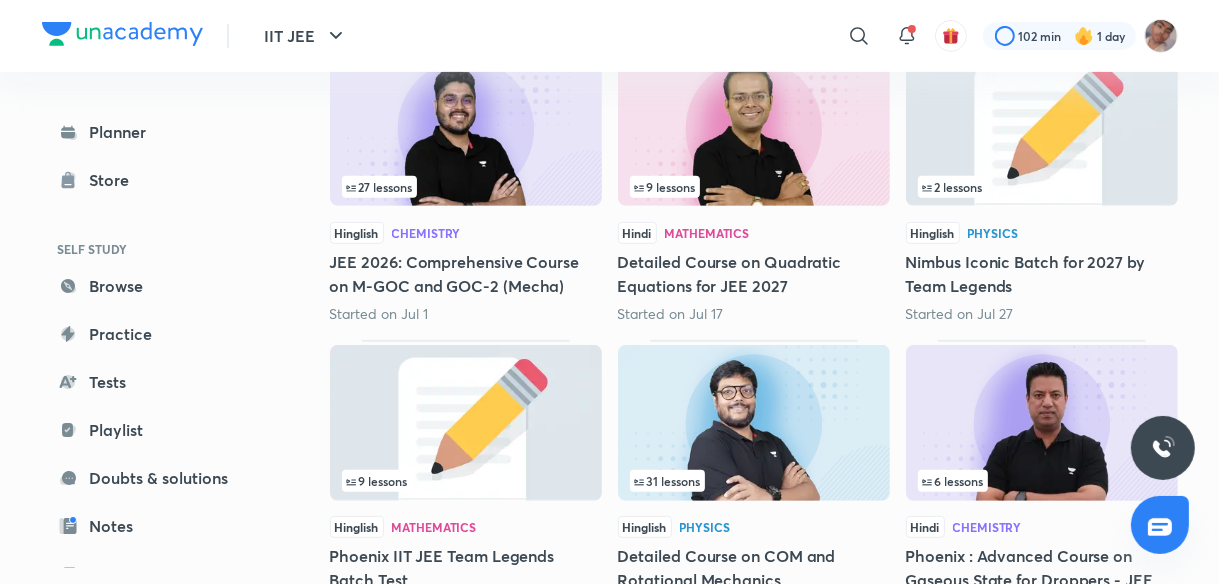 scroll, scrollTop: 670, scrollLeft: 0, axis: vertical 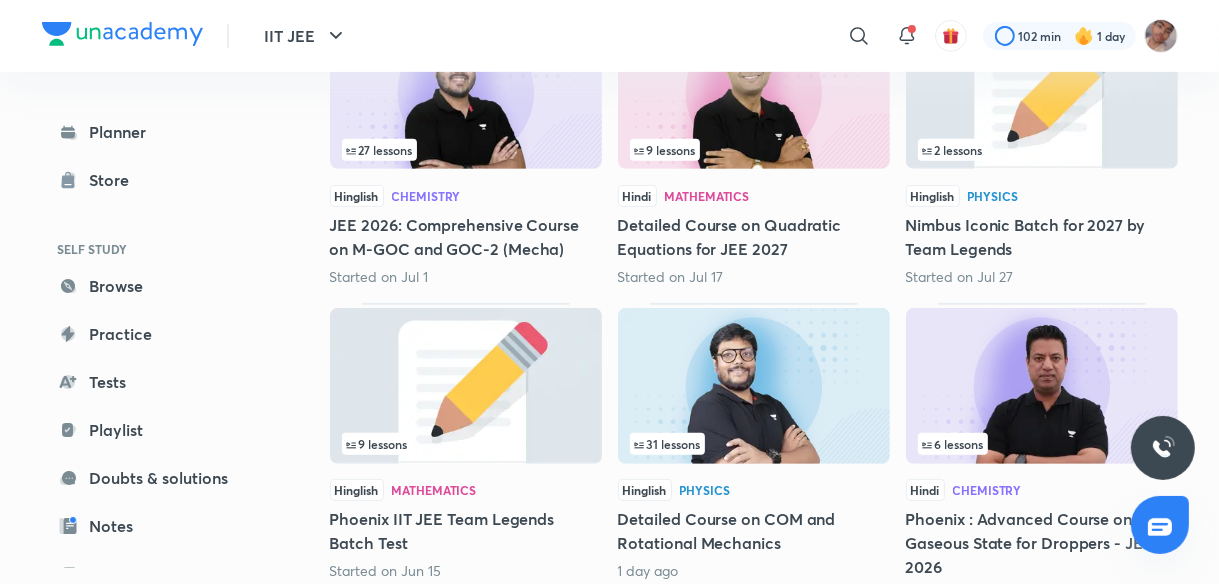 click at bounding box center [1042, 386] 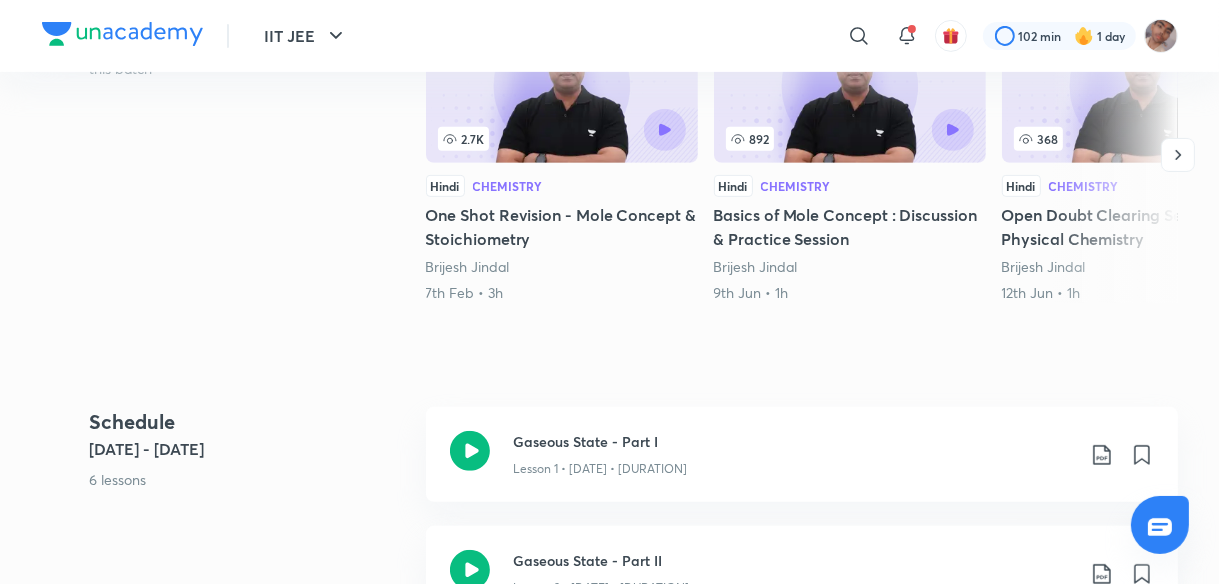 scroll, scrollTop: 0, scrollLeft: 0, axis: both 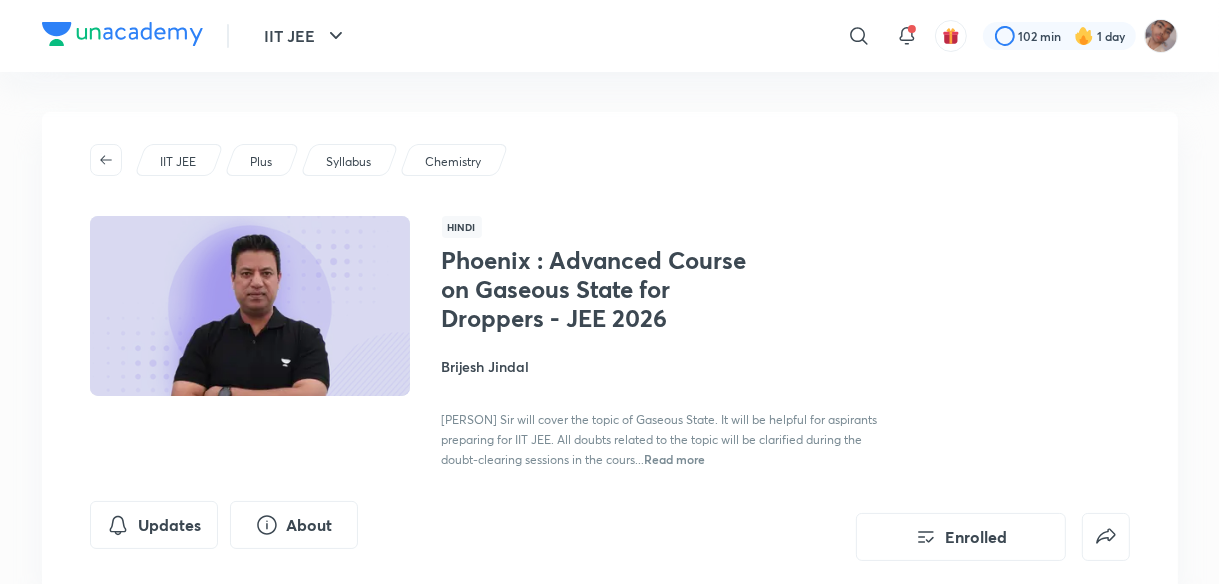 click on "Brijesh Jindal" at bounding box center [666, 366] 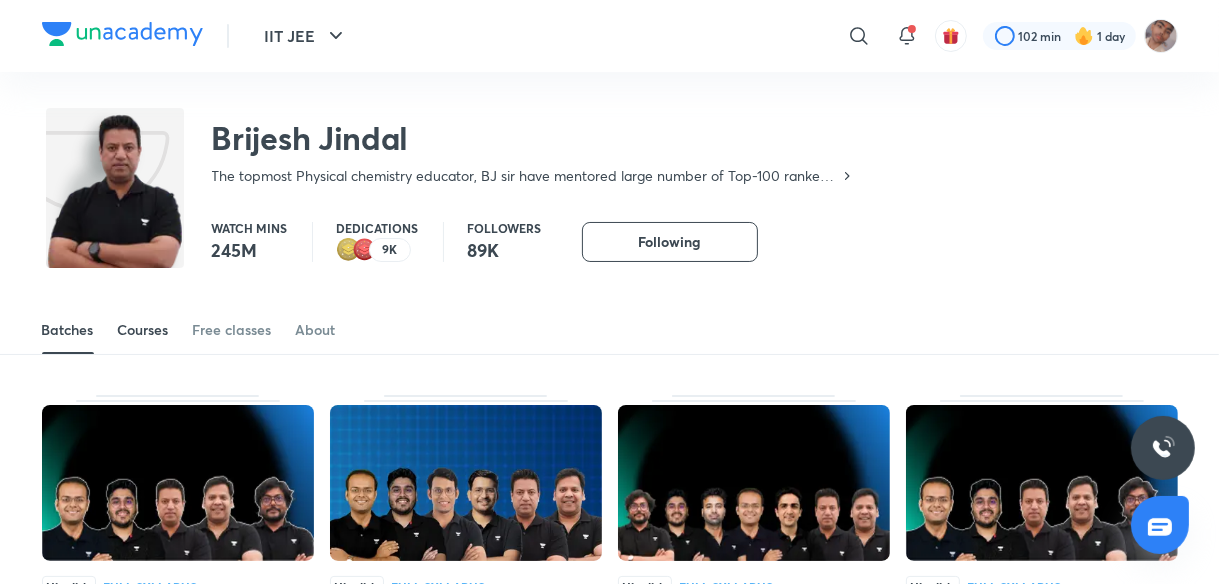 click on "Courses" at bounding box center (143, 330) 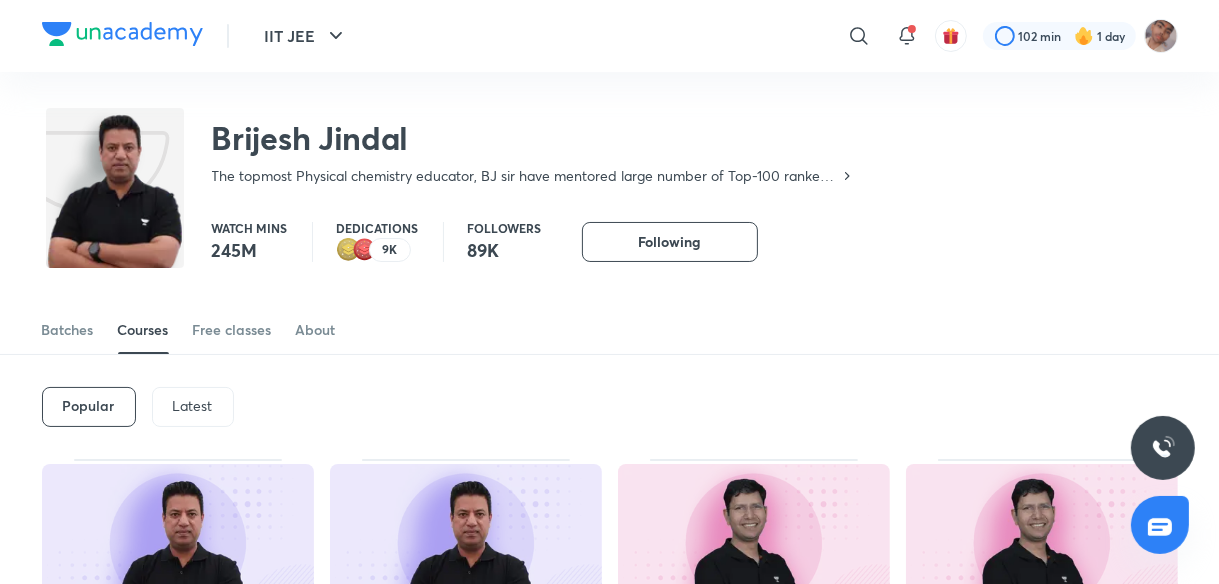 click on "Latest" at bounding box center [193, 406] 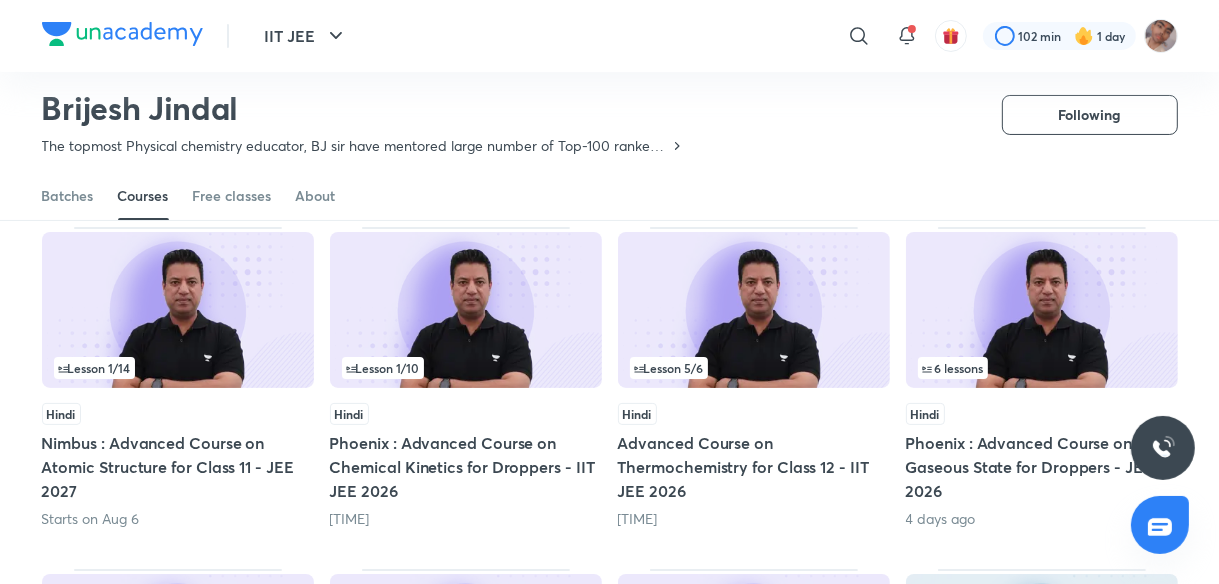 scroll, scrollTop: 186, scrollLeft: 0, axis: vertical 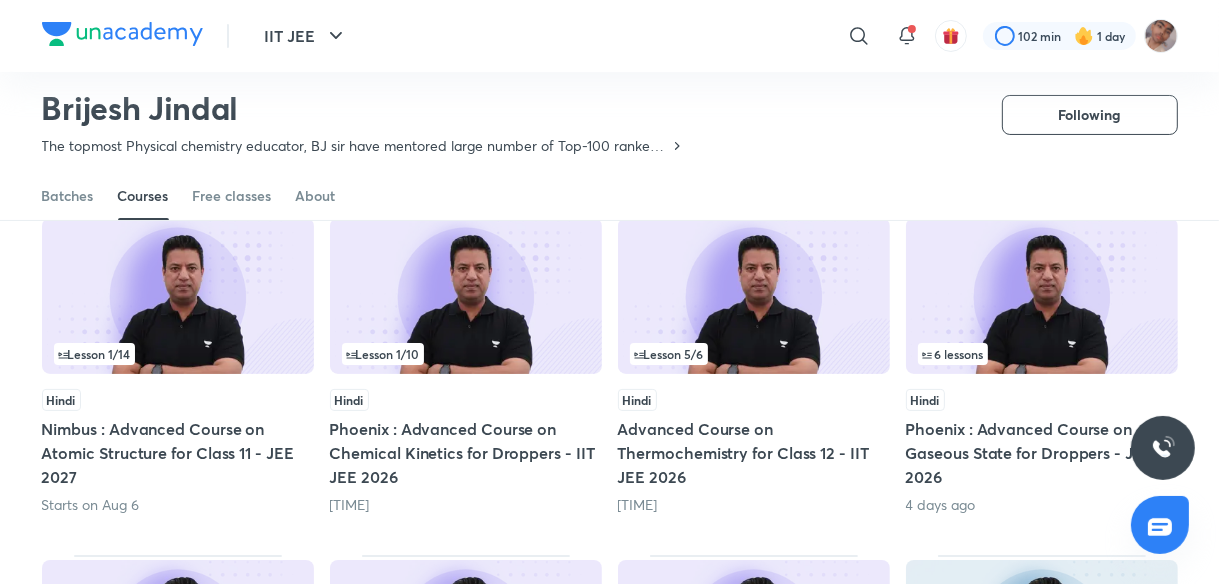 click at bounding box center (466, 296) 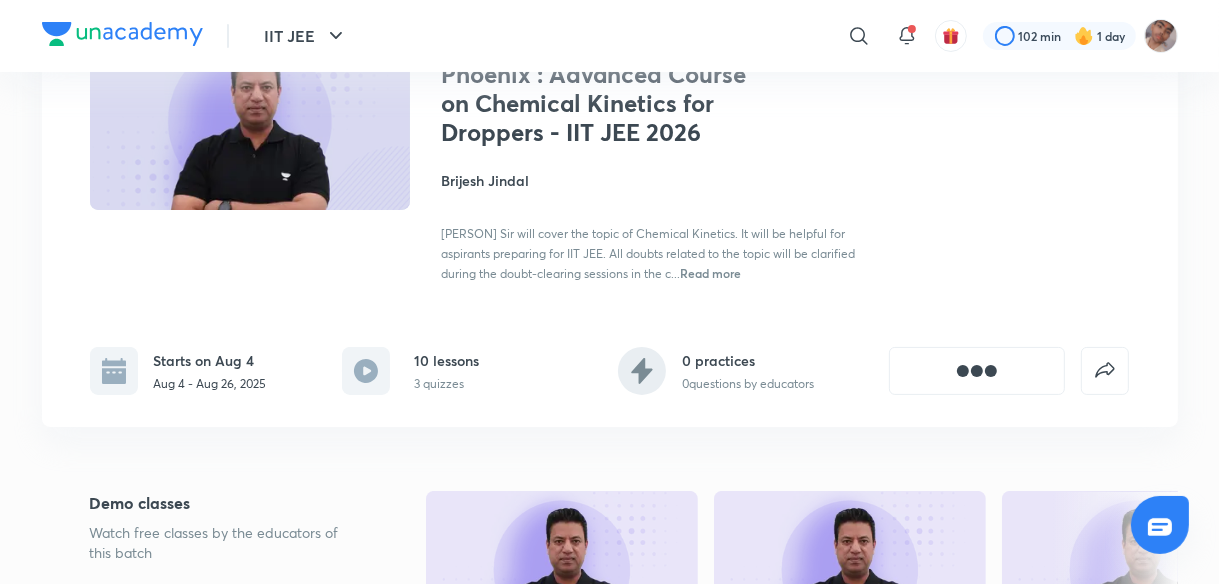 scroll, scrollTop: 0, scrollLeft: 0, axis: both 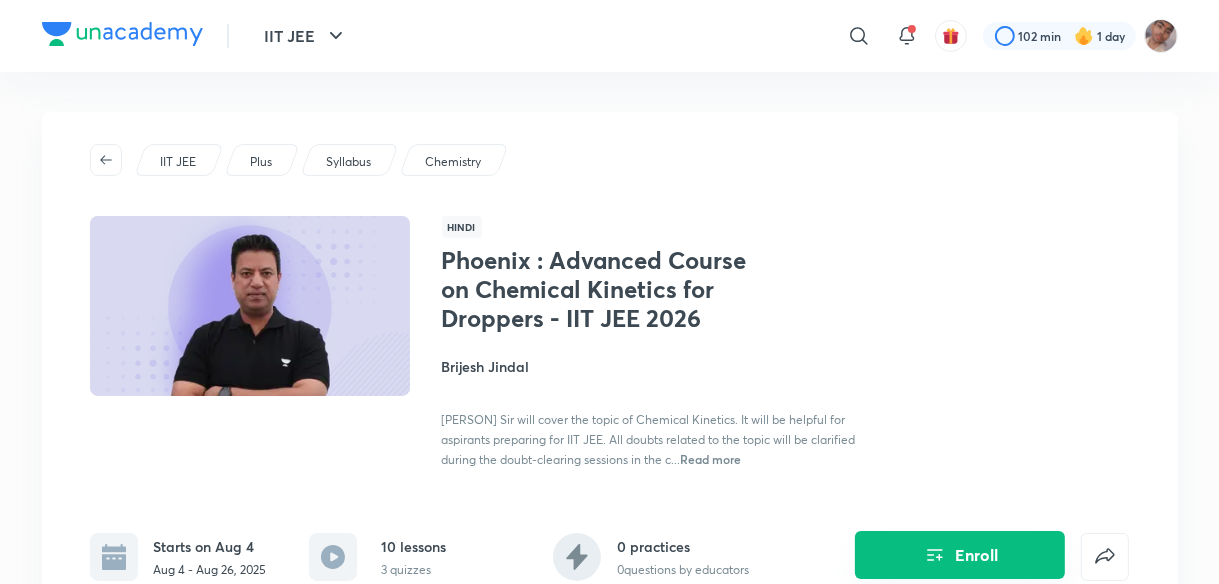 click on "Enroll" at bounding box center (960, 555) 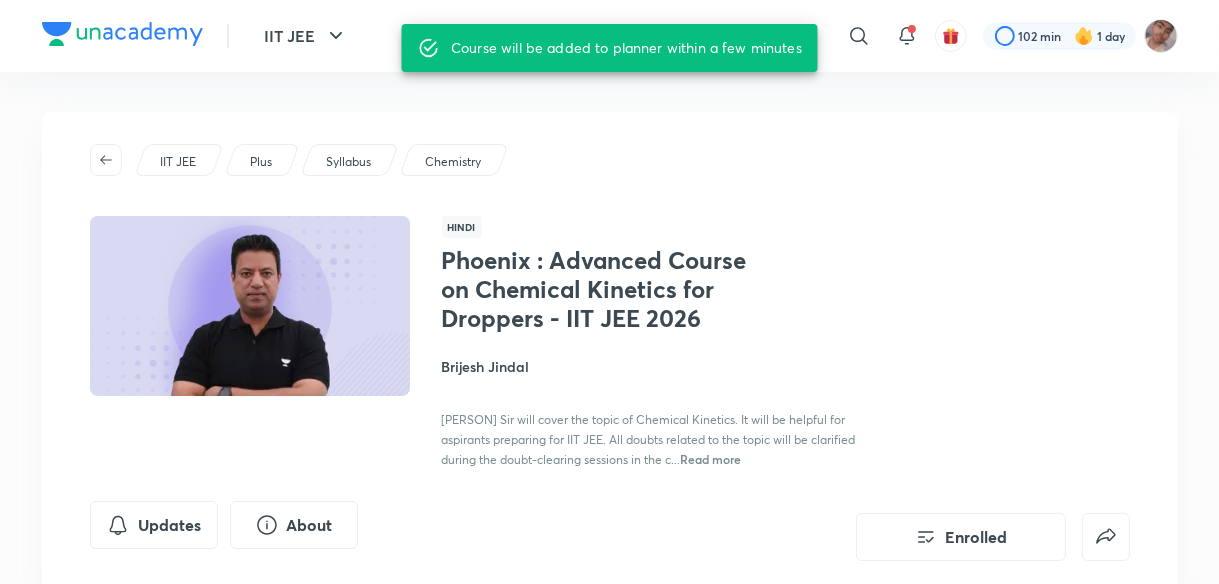 scroll, scrollTop: 186, scrollLeft: 0, axis: vertical 